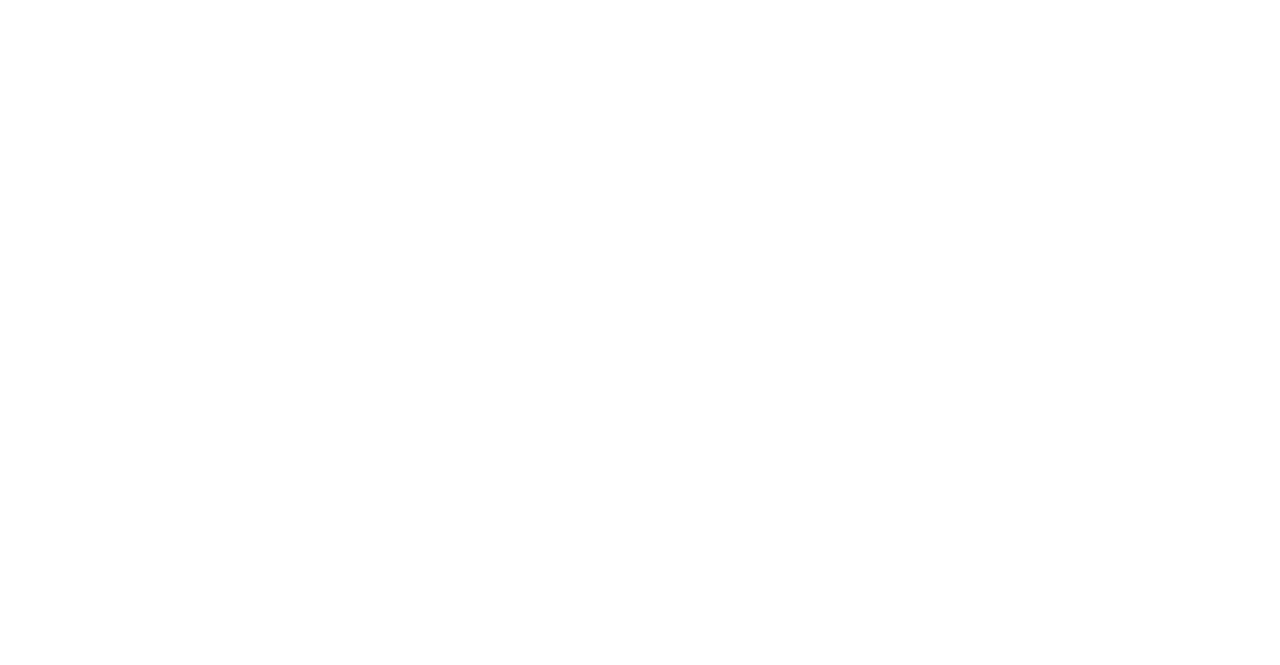 scroll, scrollTop: 0, scrollLeft: 0, axis: both 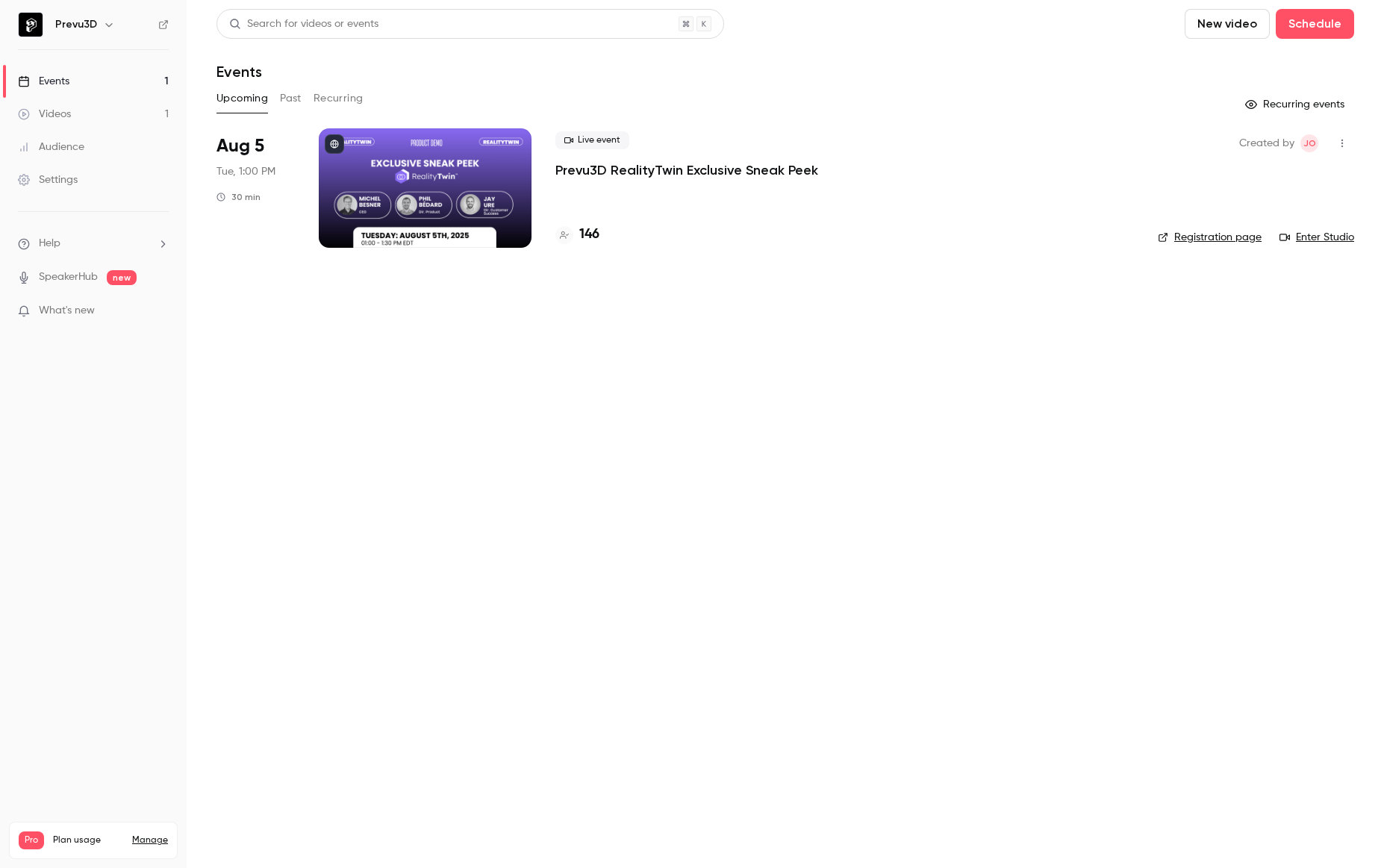 click at bounding box center (425, 188) 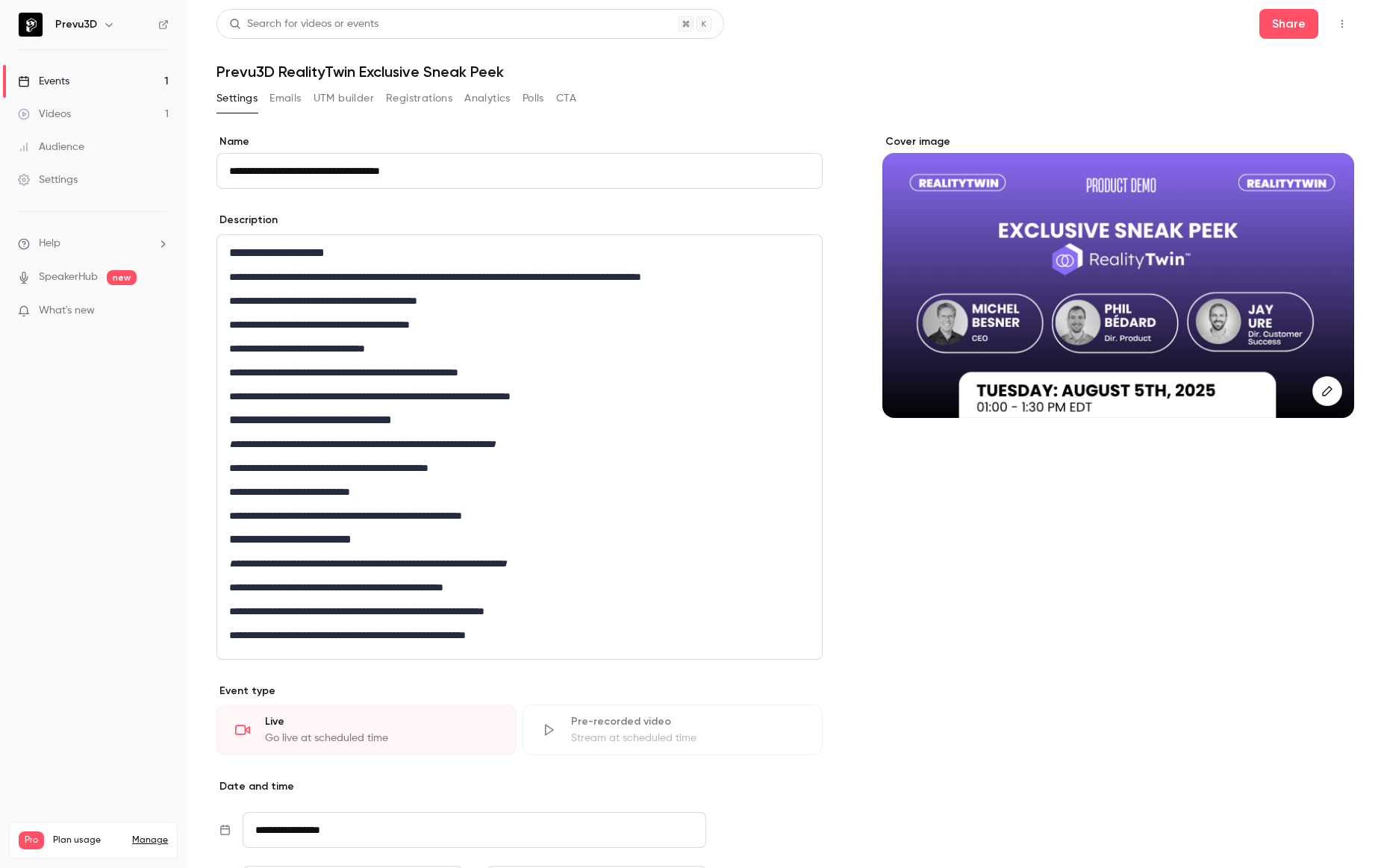 click 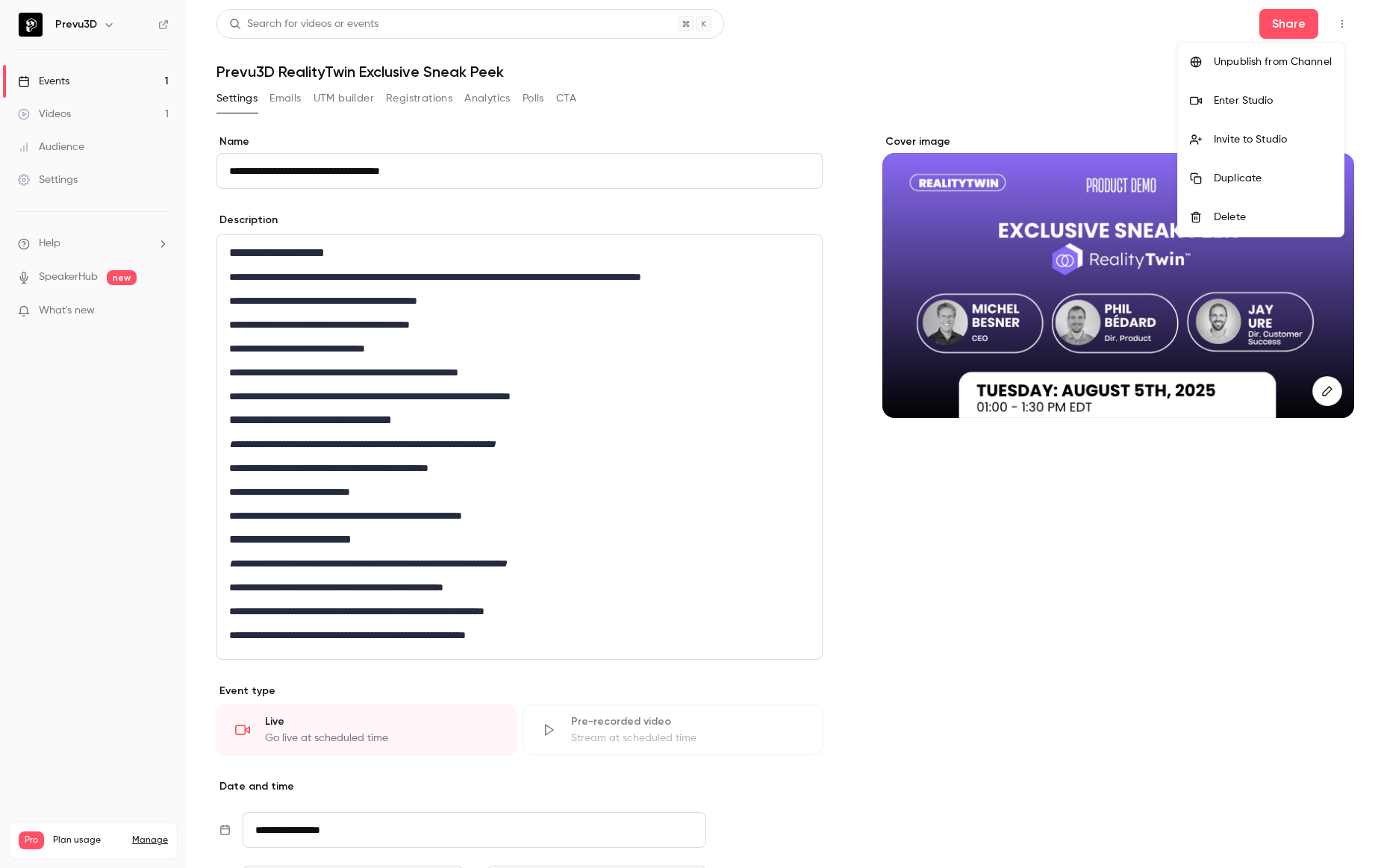 click on "Enter Studio" at bounding box center [1273, 101] 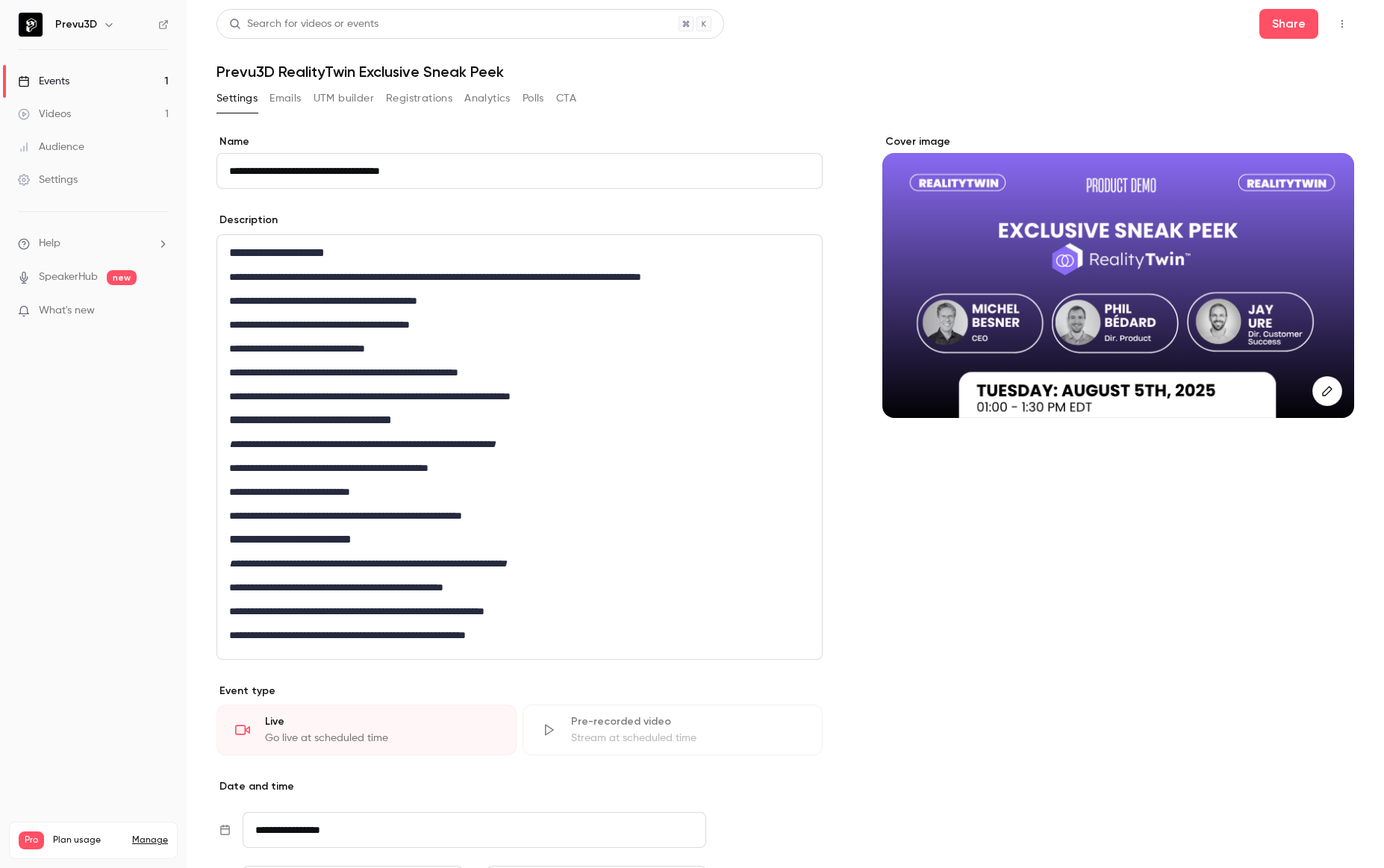 click 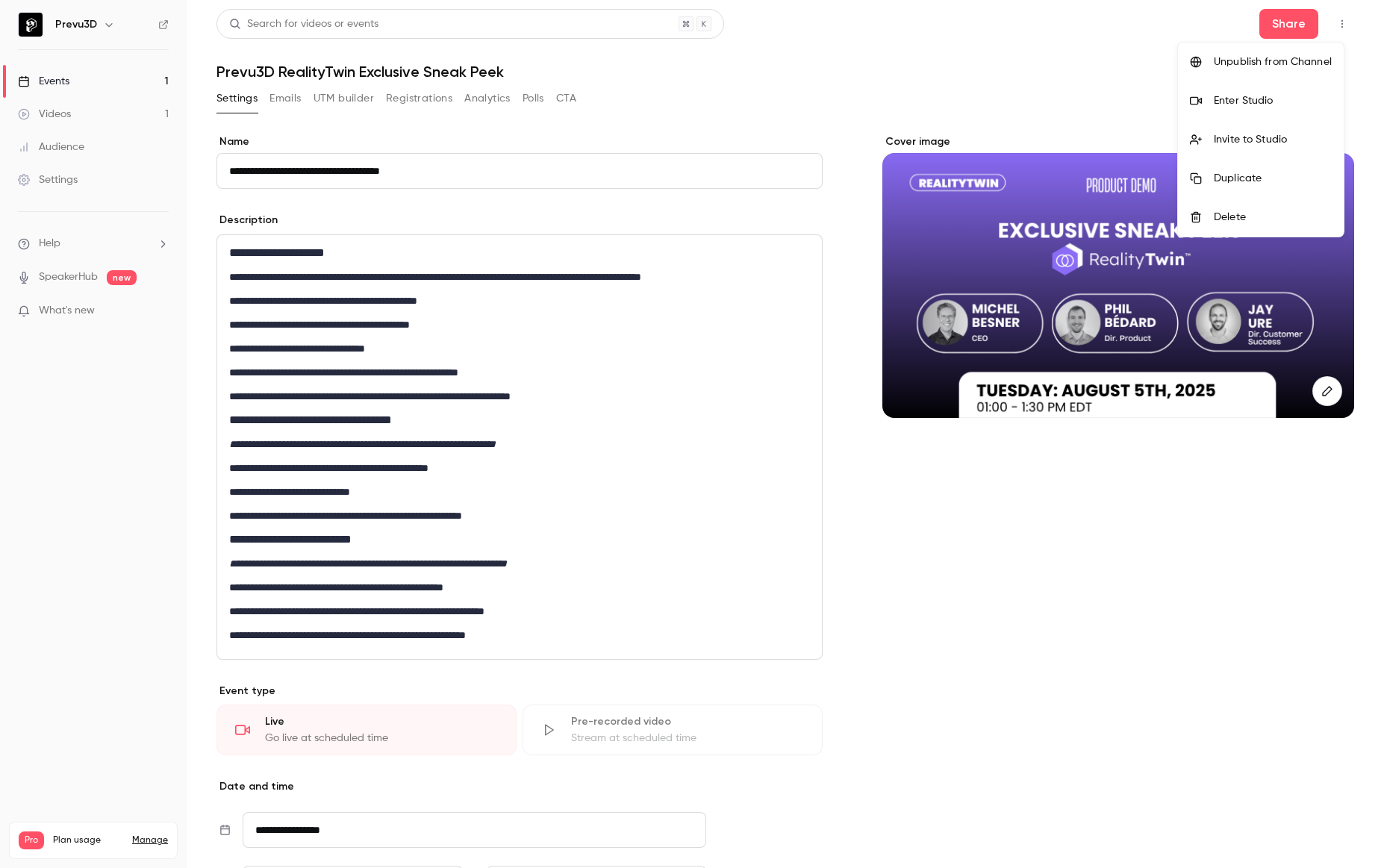 click on "Invite to Studio" at bounding box center (1273, 140) 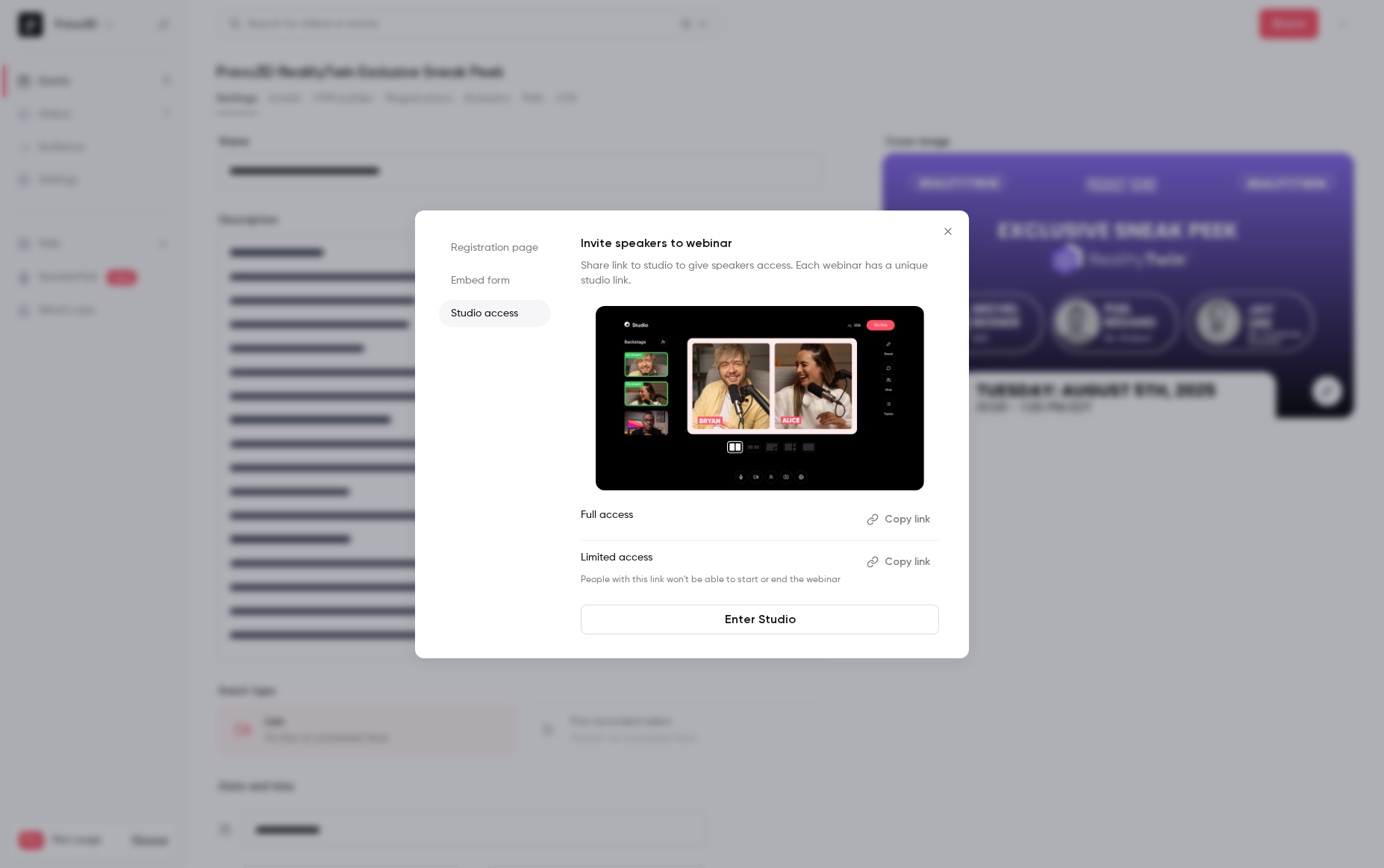 click on "Copy link" at bounding box center (900, 562) 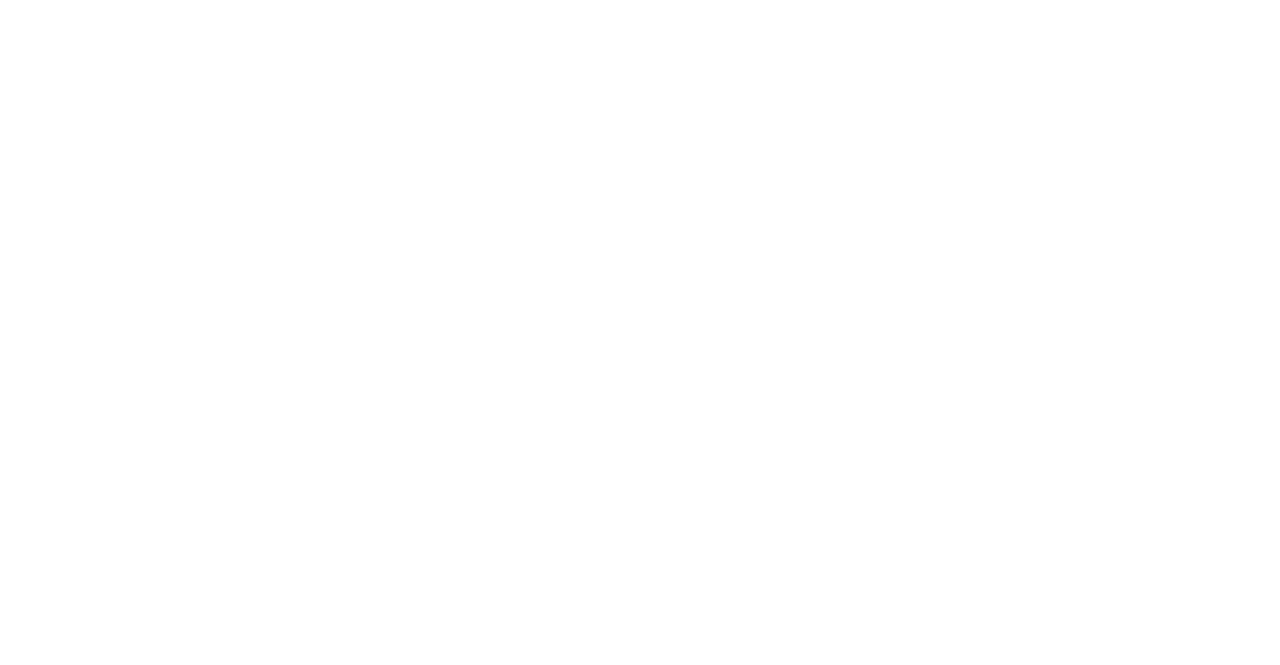 scroll, scrollTop: 0, scrollLeft: 0, axis: both 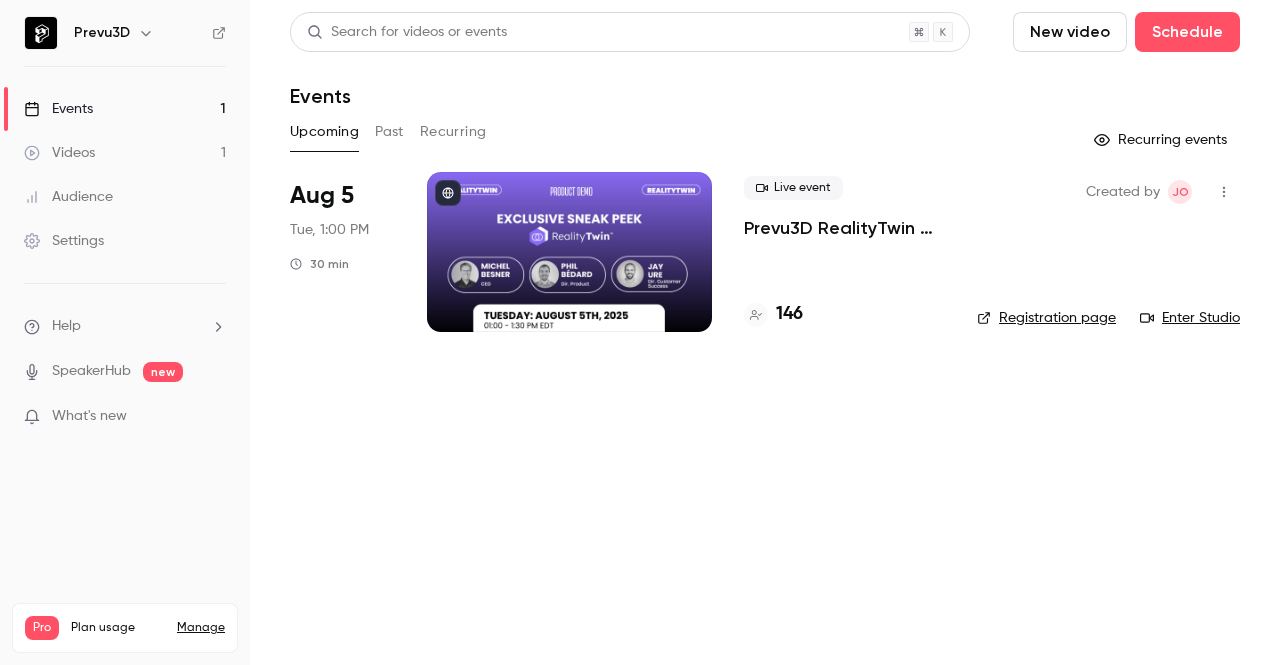 click at bounding box center (569, 252) 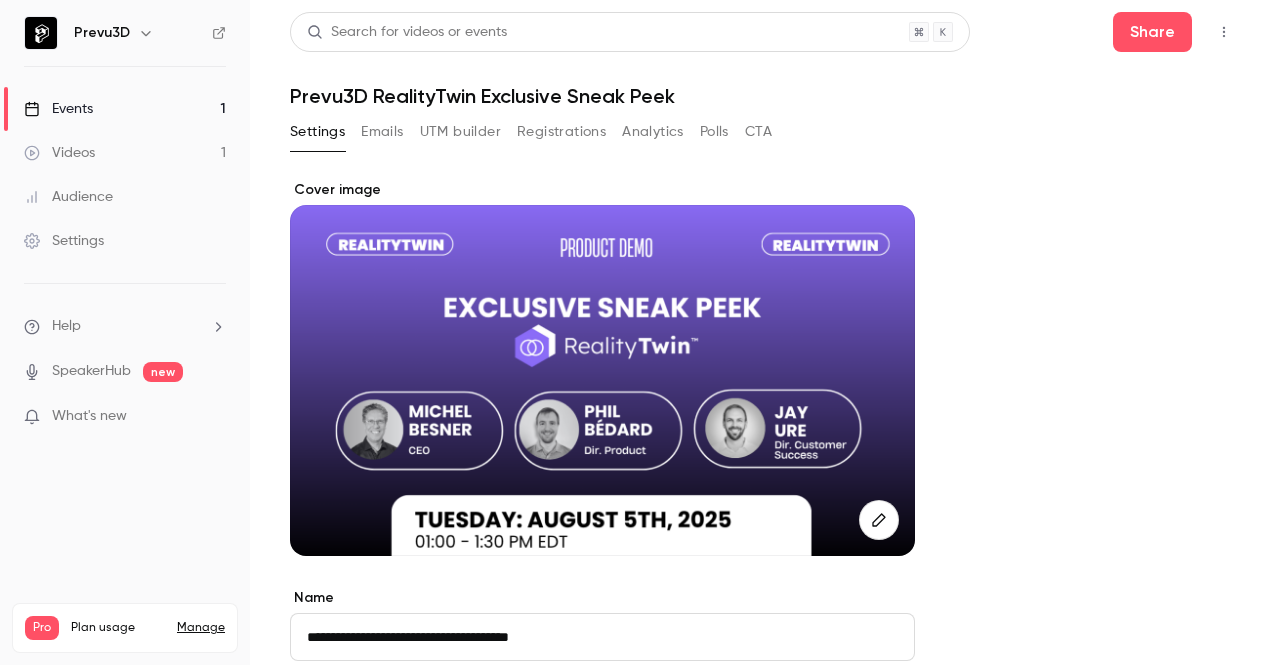click 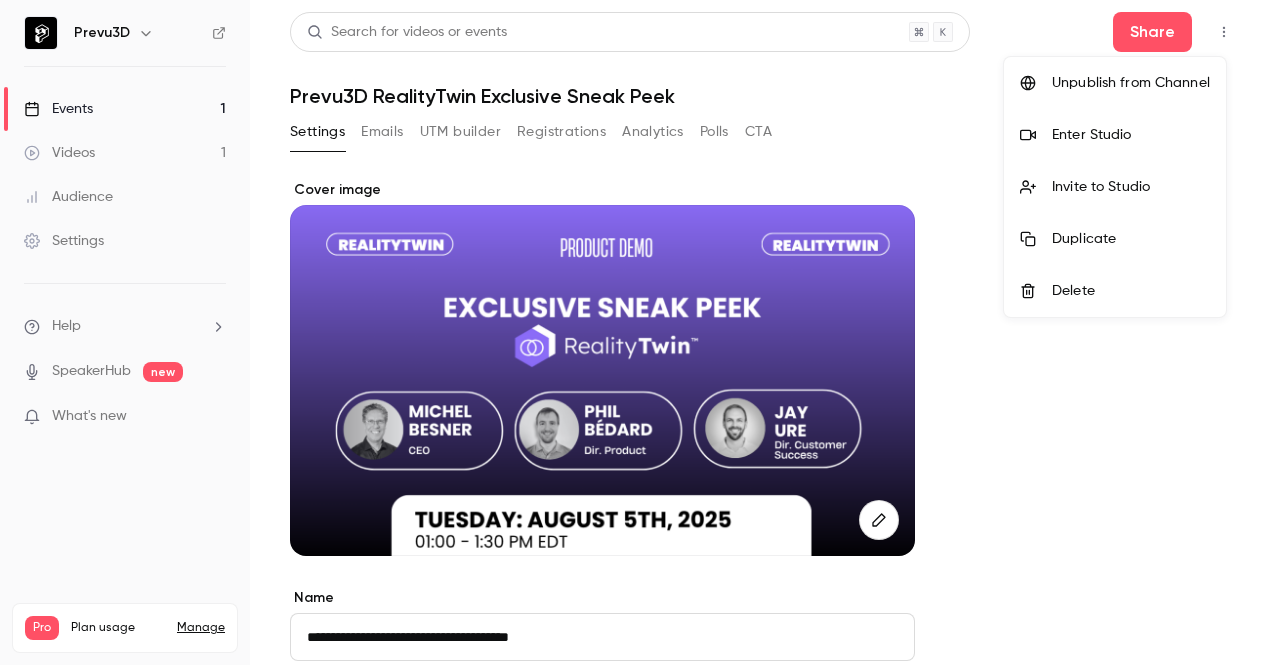 click on "Enter Studio" at bounding box center (1131, 135) 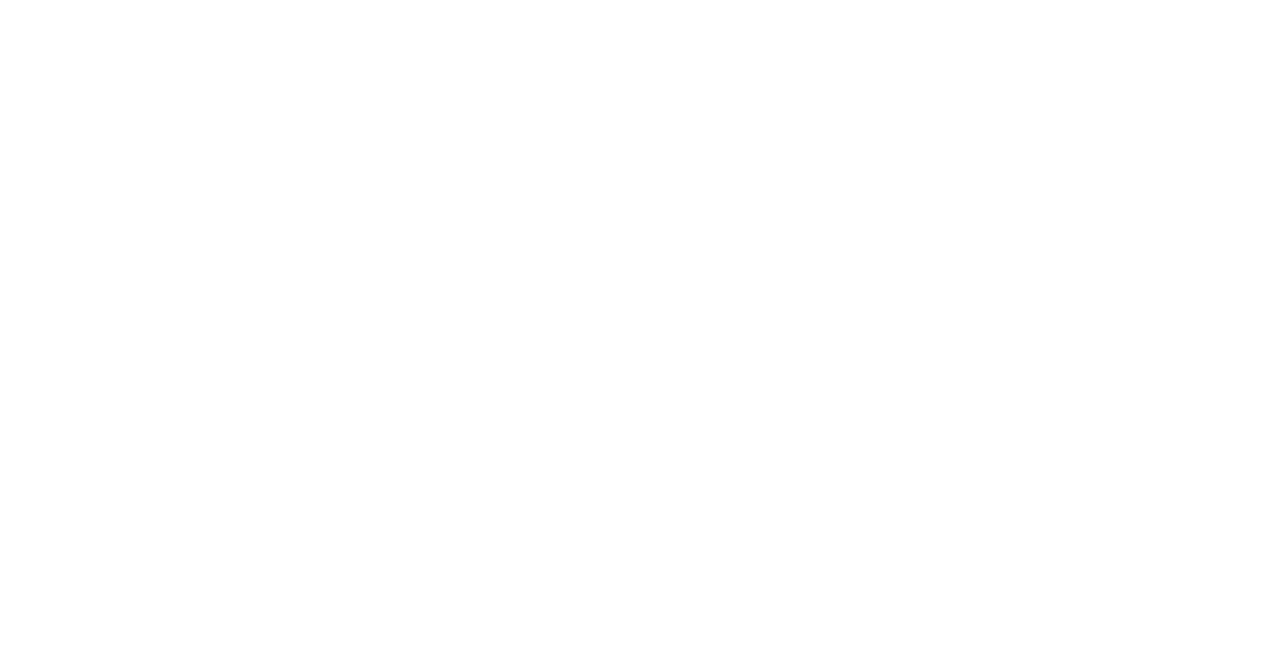scroll, scrollTop: 0, scrollLeft: 0, axis: both 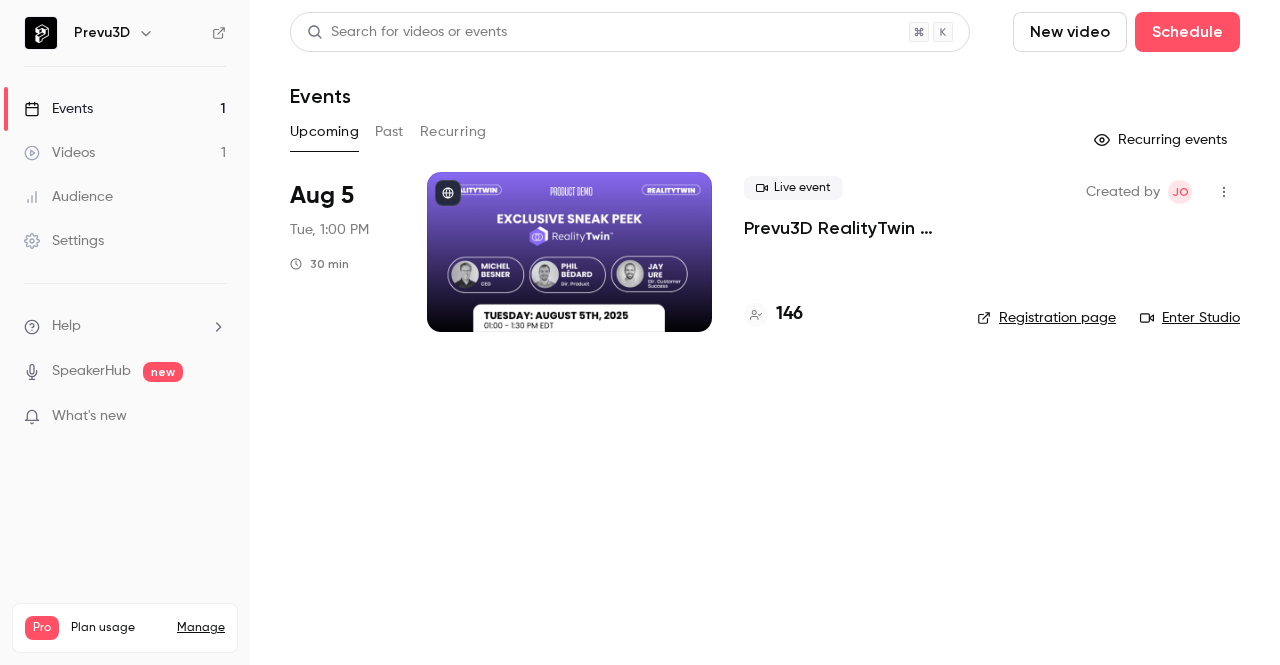click at bounding box center [569, 252] 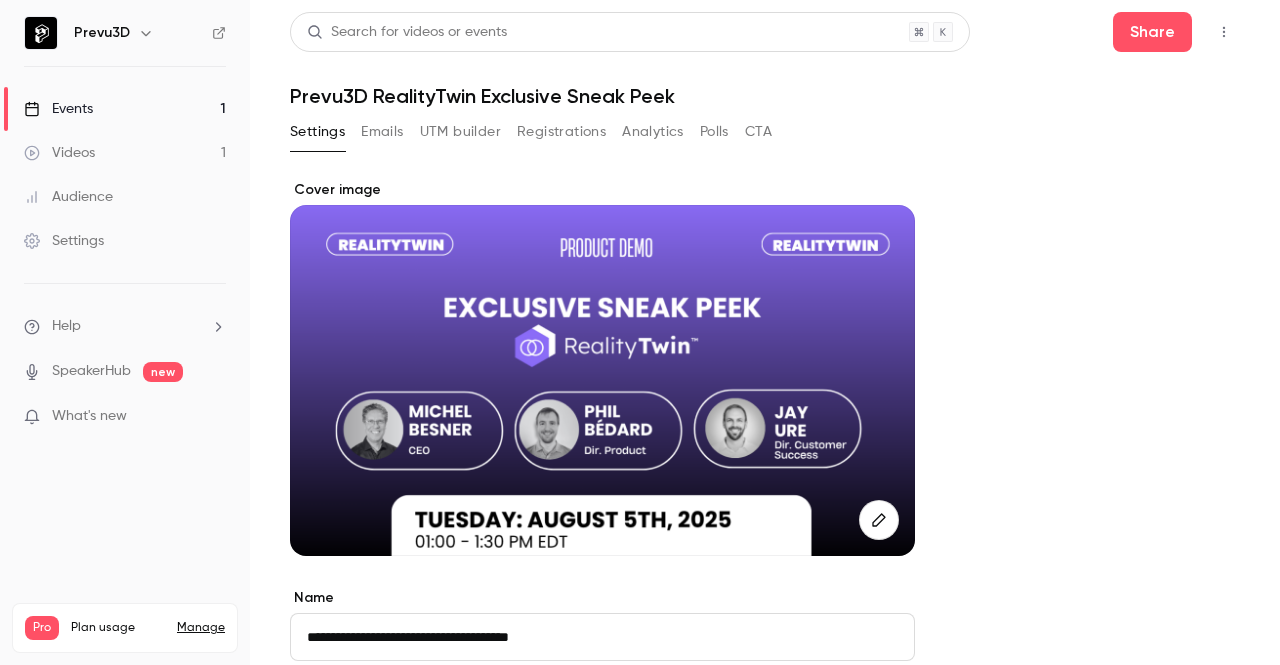click at bounding box center [1224, 32] 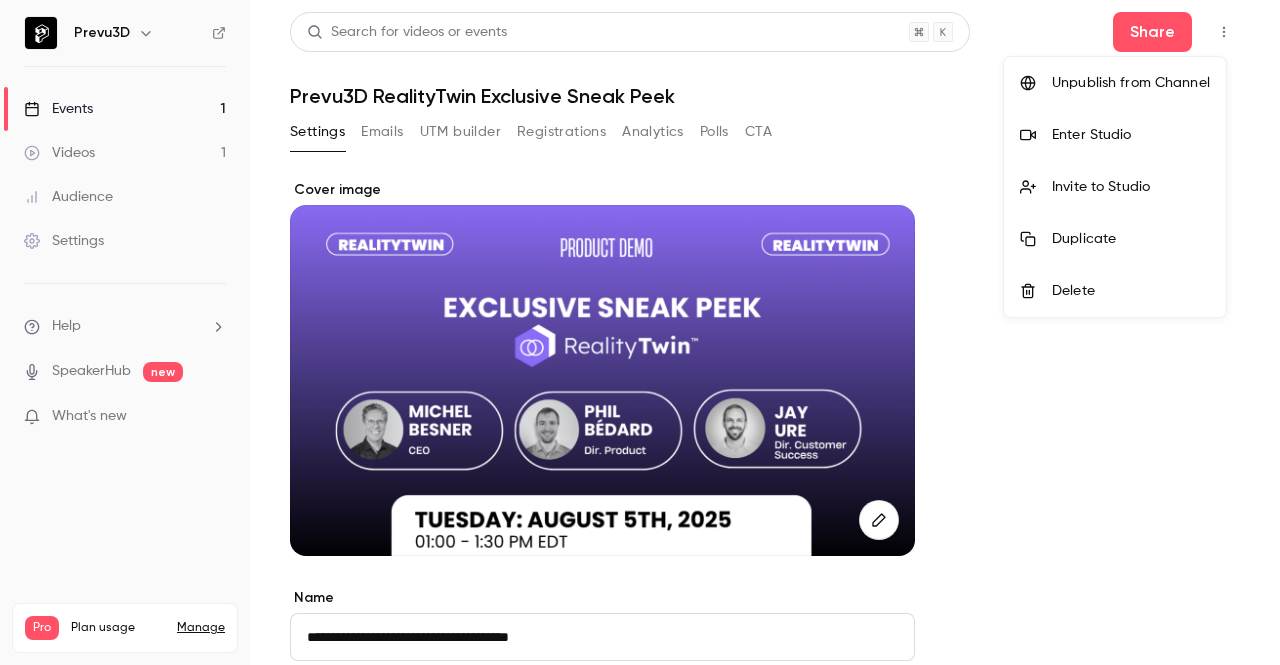 click on "Enter Studio" at bounding box center [1115, 135] 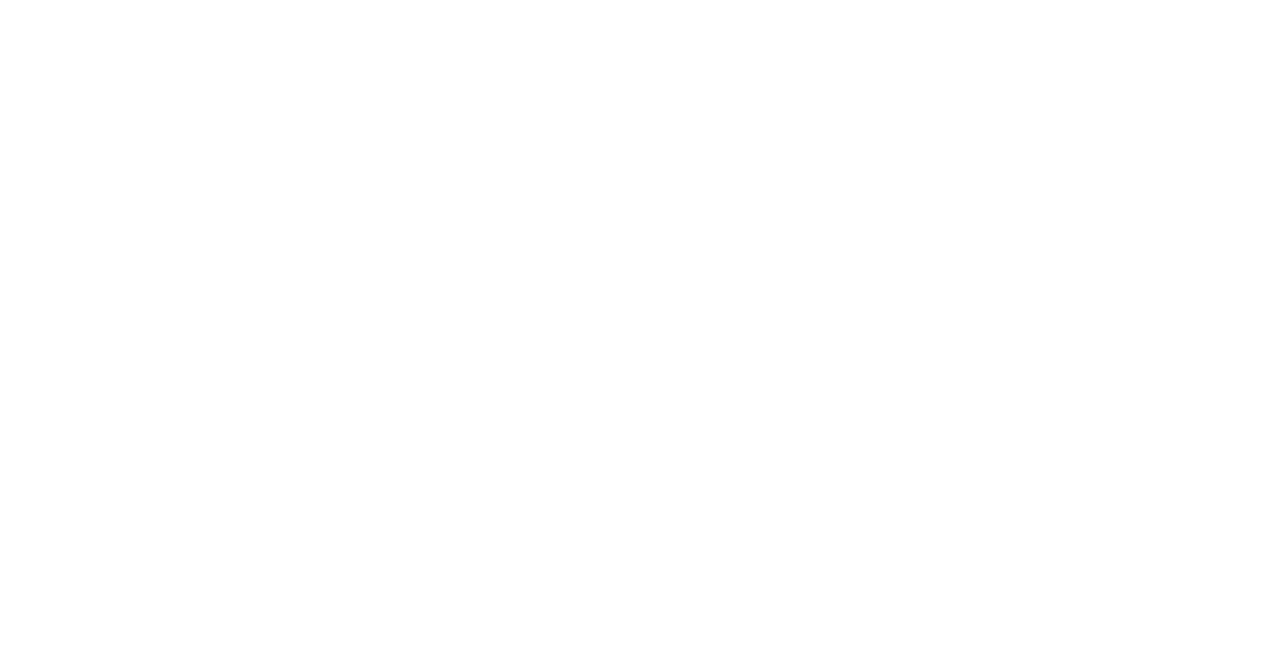 scroll, scrollTop: 0, scrollLeft: 0, axis: both 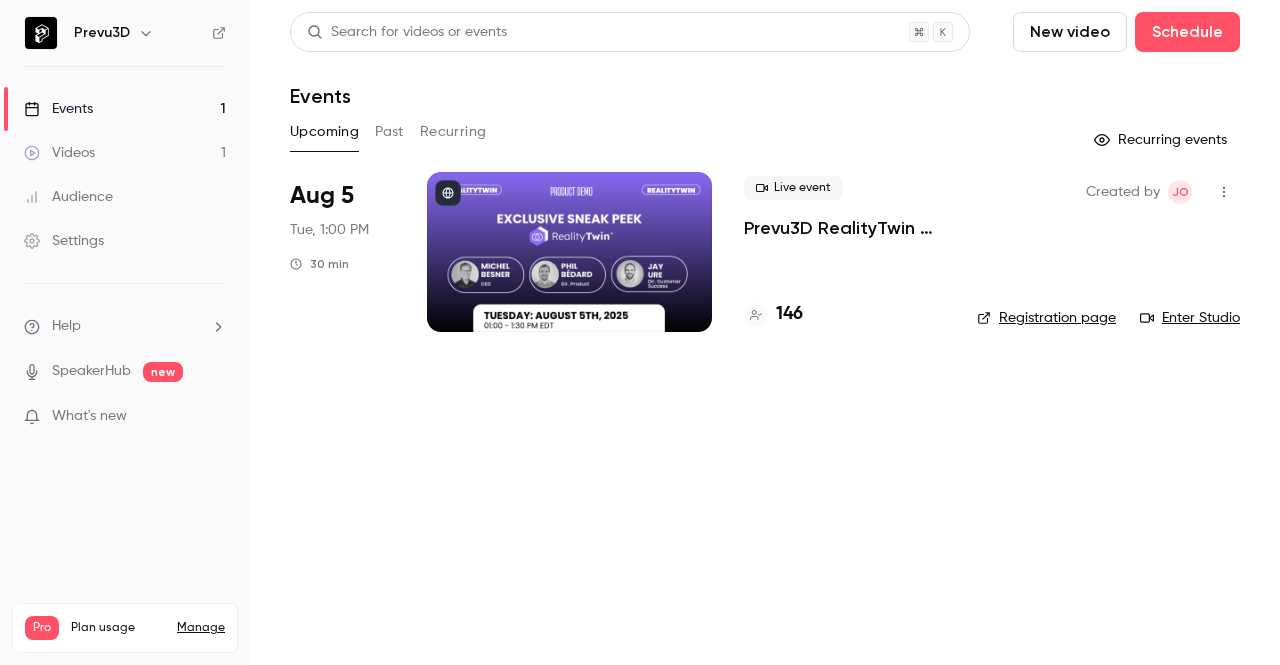 click at bounding box center (569, 252) 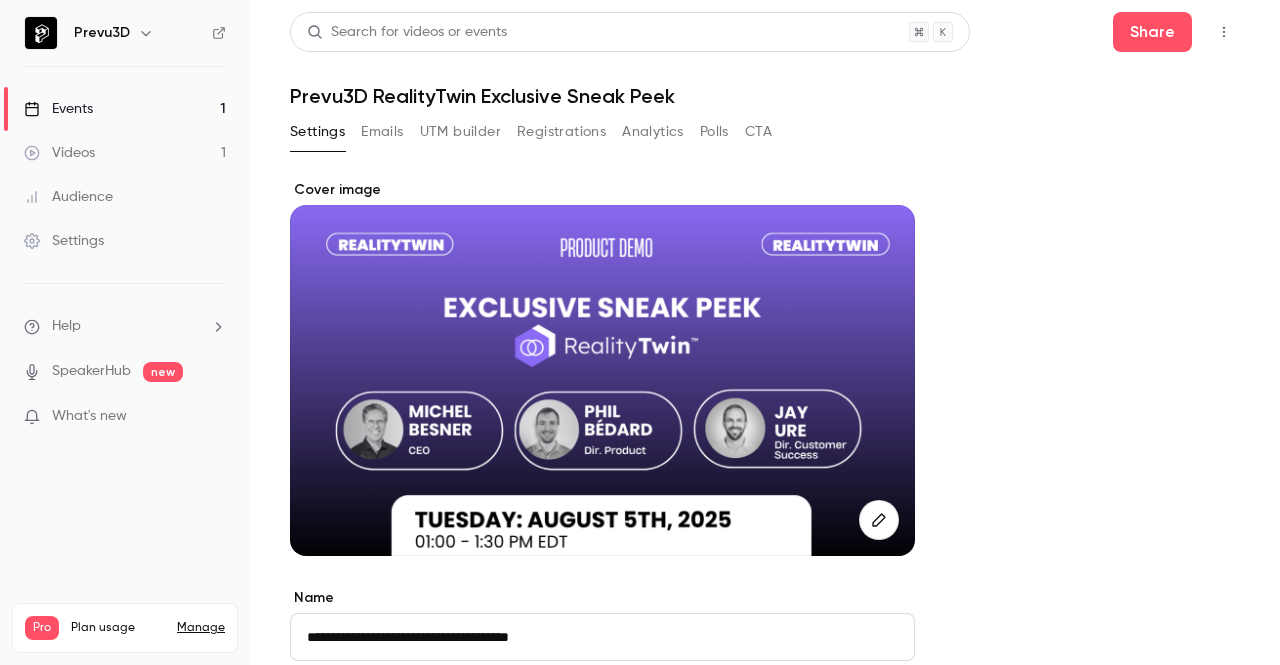 click 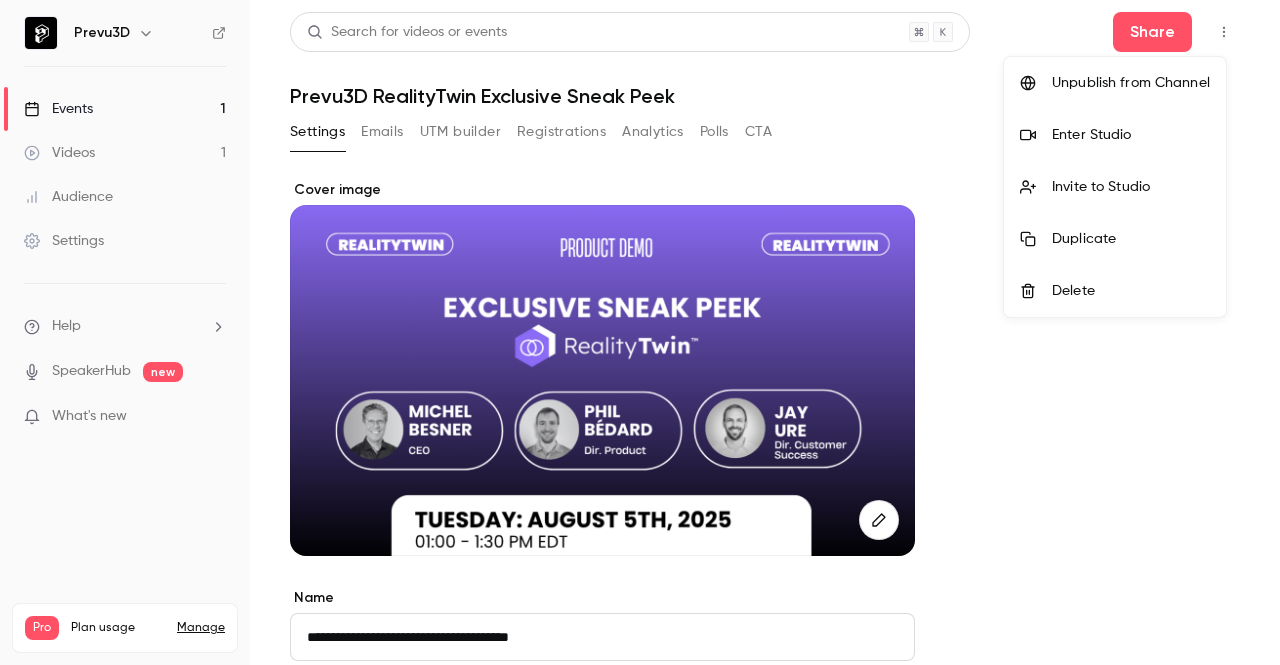 click on "Enter Studio" at bounding box center [1131, 135] 